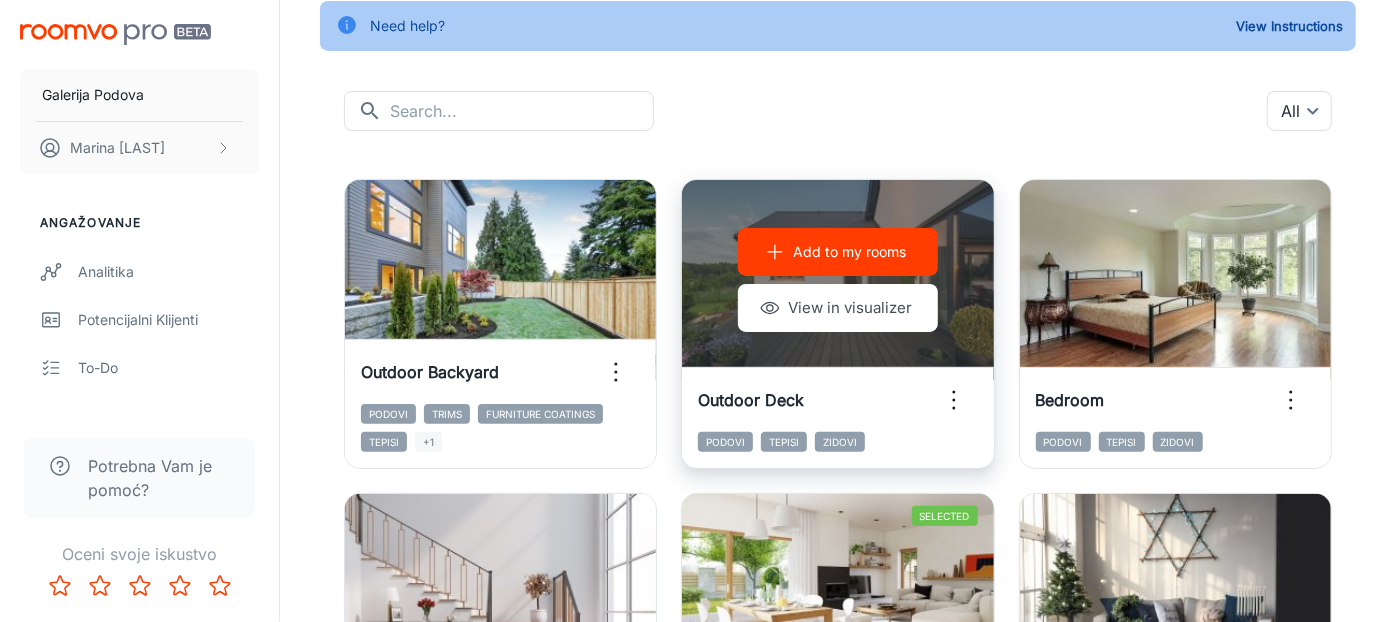 scroll, scrollTop: 333, scrollLeft: 0, axis: vertical 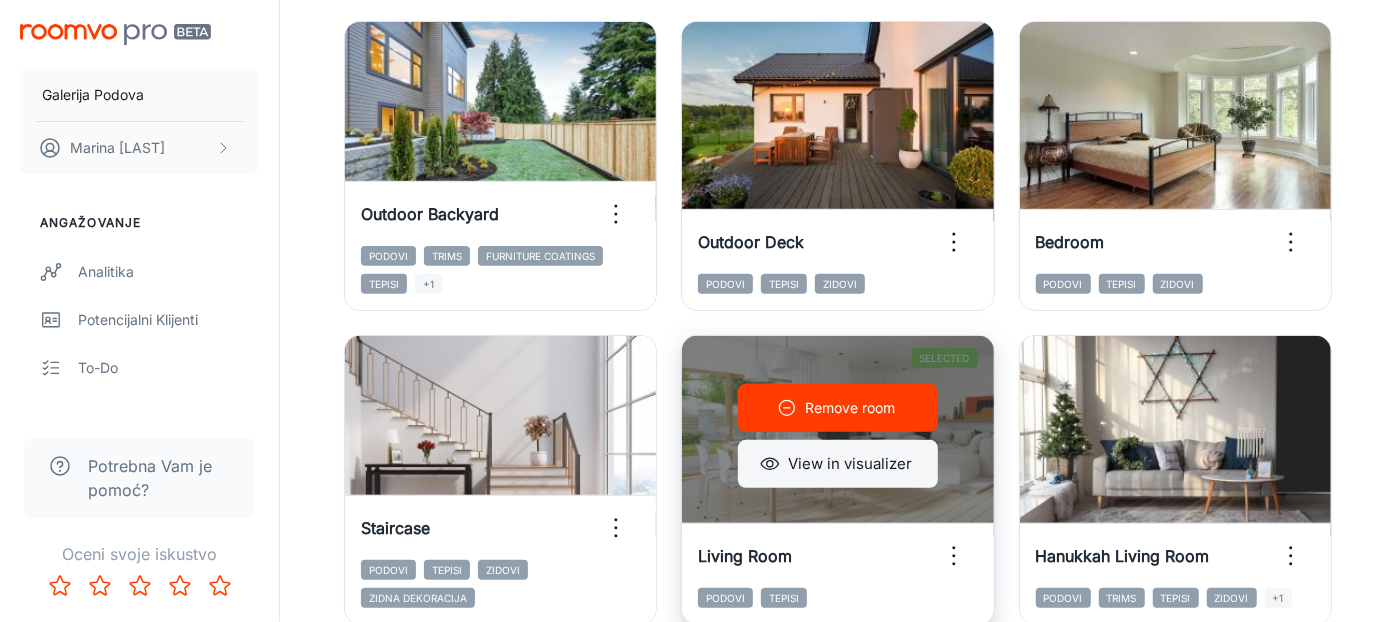 click on "View in visualizer" at bounding box center (838, 464) 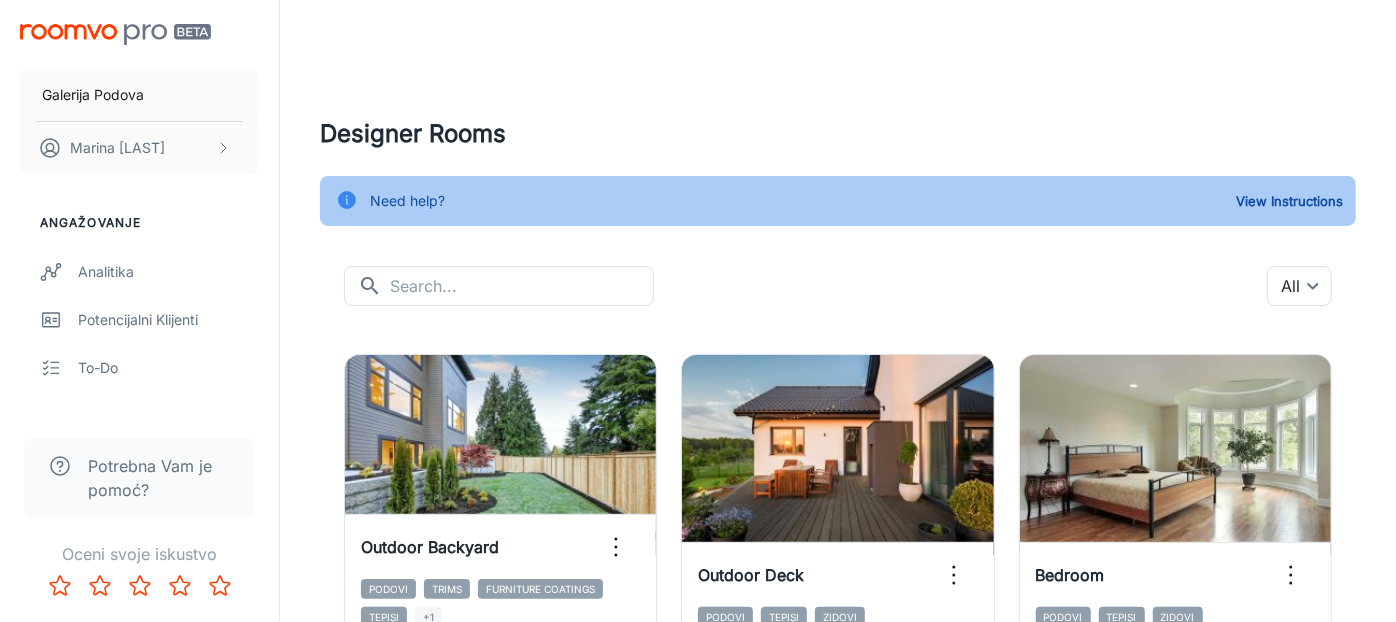 scroll, scrollTop: 222, scrollLeft: 0, axis: vertical 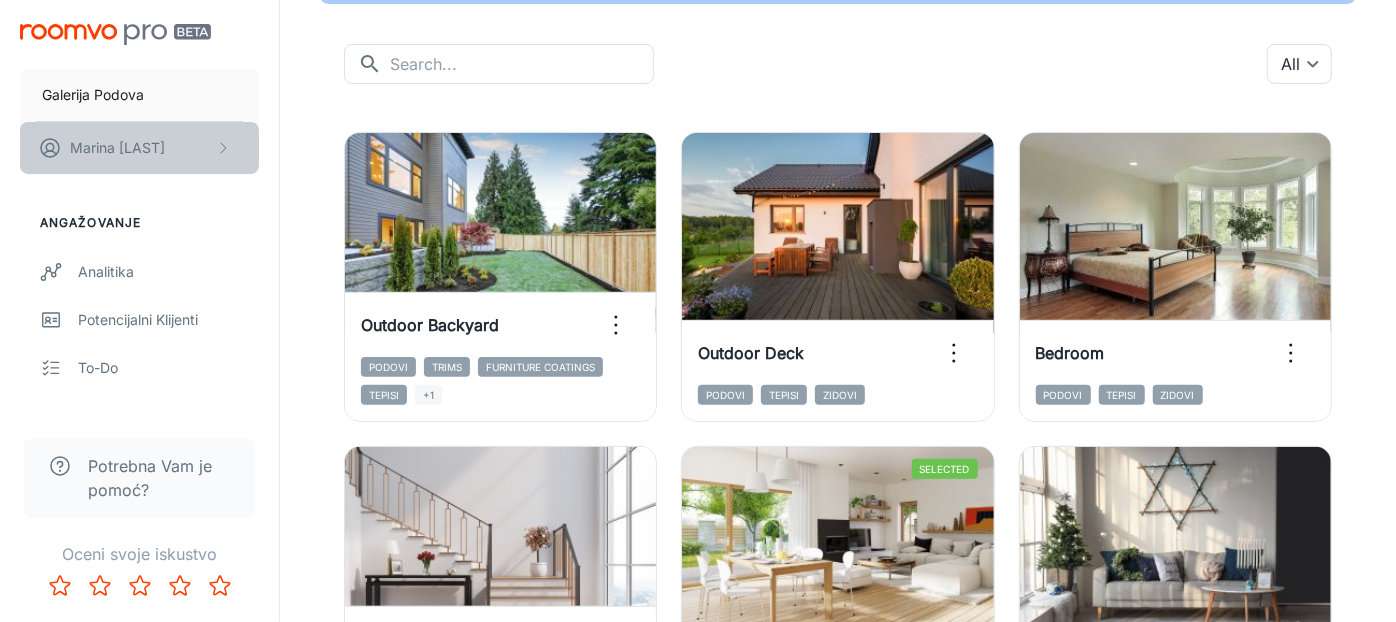 click on "[FIRST]   [LAST]" at bounding box center [139, 148] 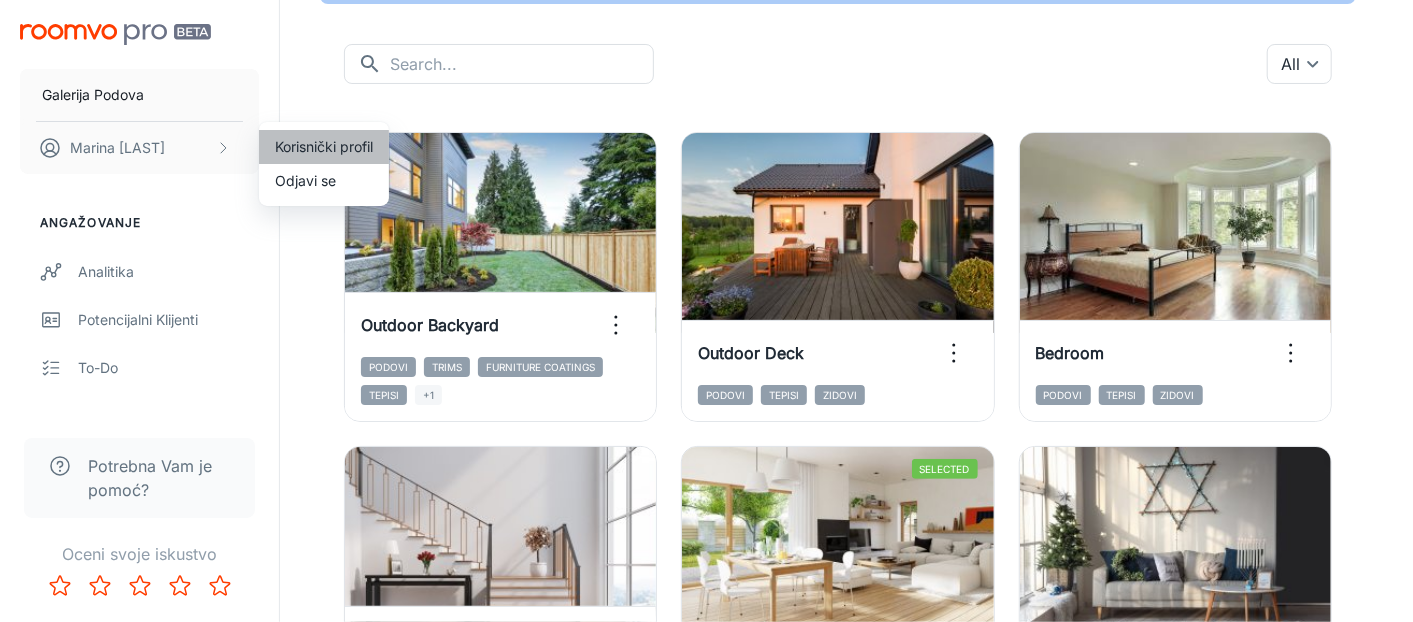 click on "Korisnički profil" at bounding box center [324, 147] 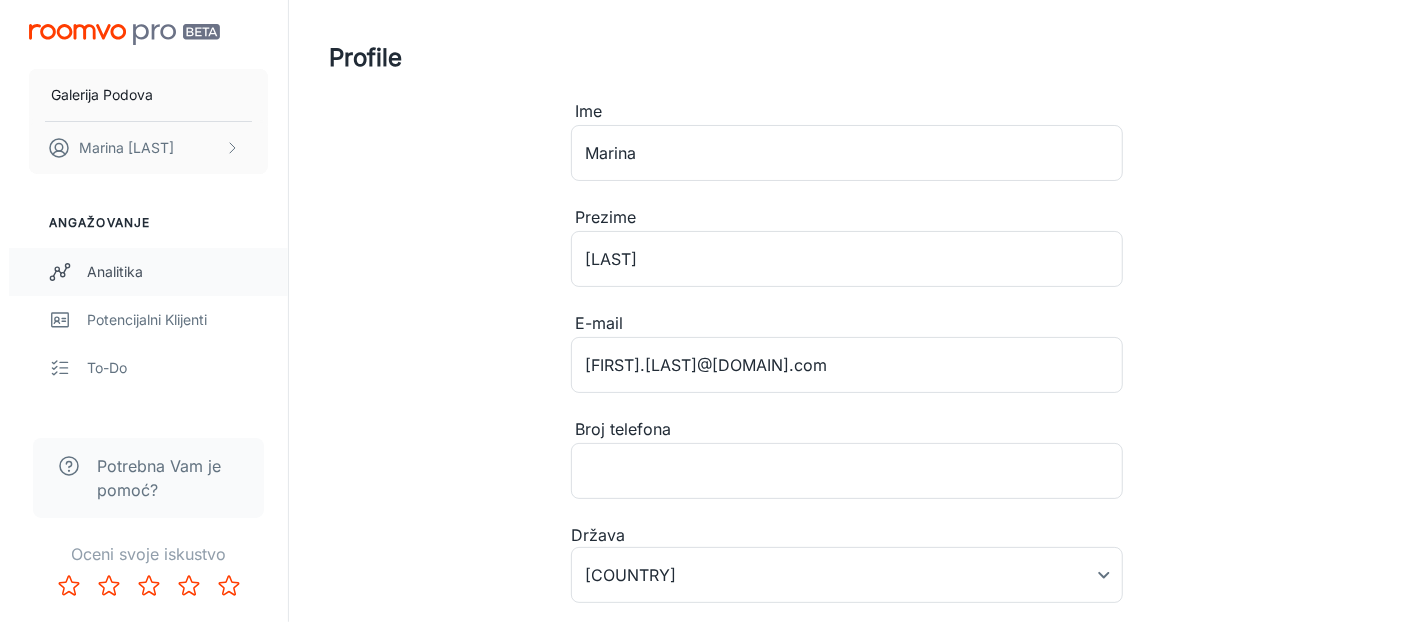 scroll, scrollTop: 0, scrollLeft: 0, axis: both 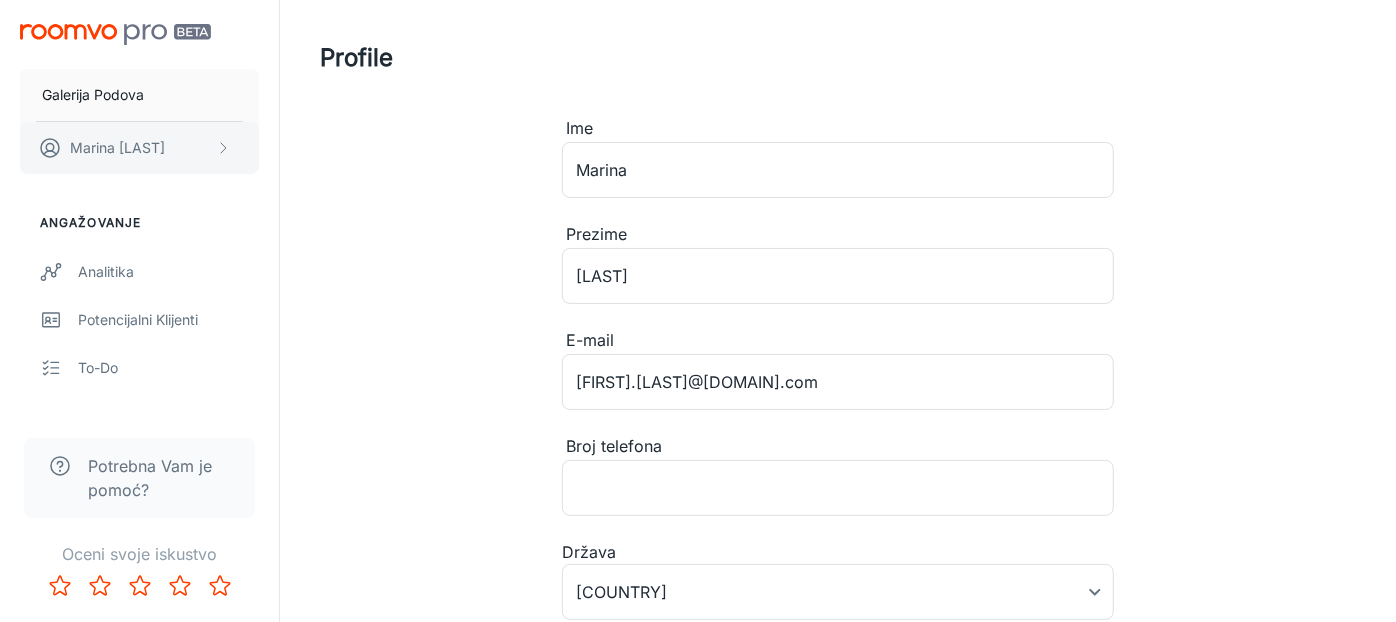 click on "[FIRST]   [LAST]" at bounding box center (117, 148) 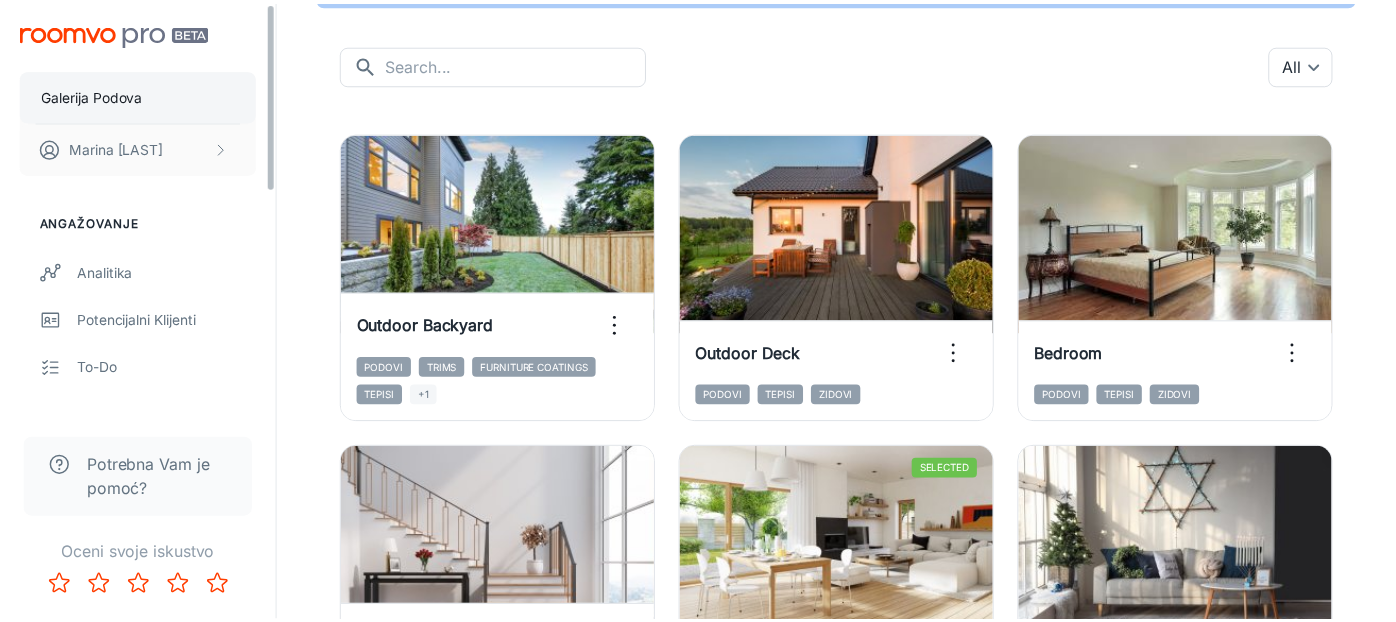 scroll, scrollTop: 0, scrollLeft: 0, axis: both 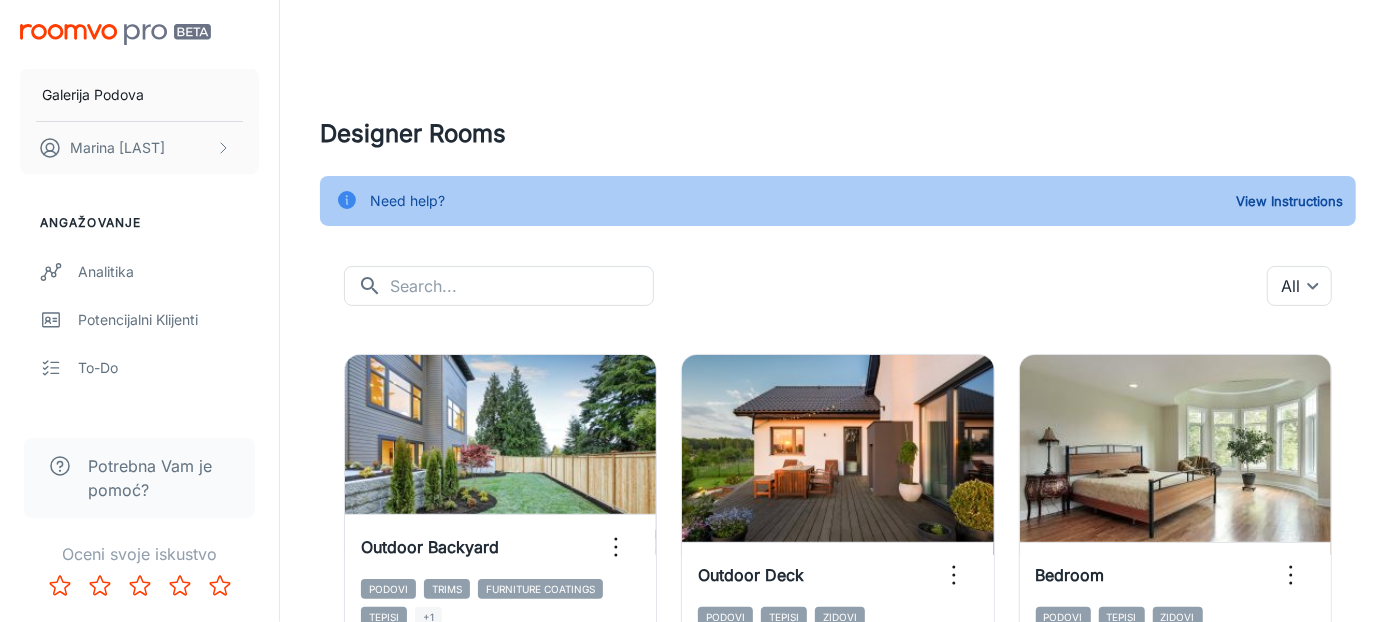 click at bounding box center (115, 34) 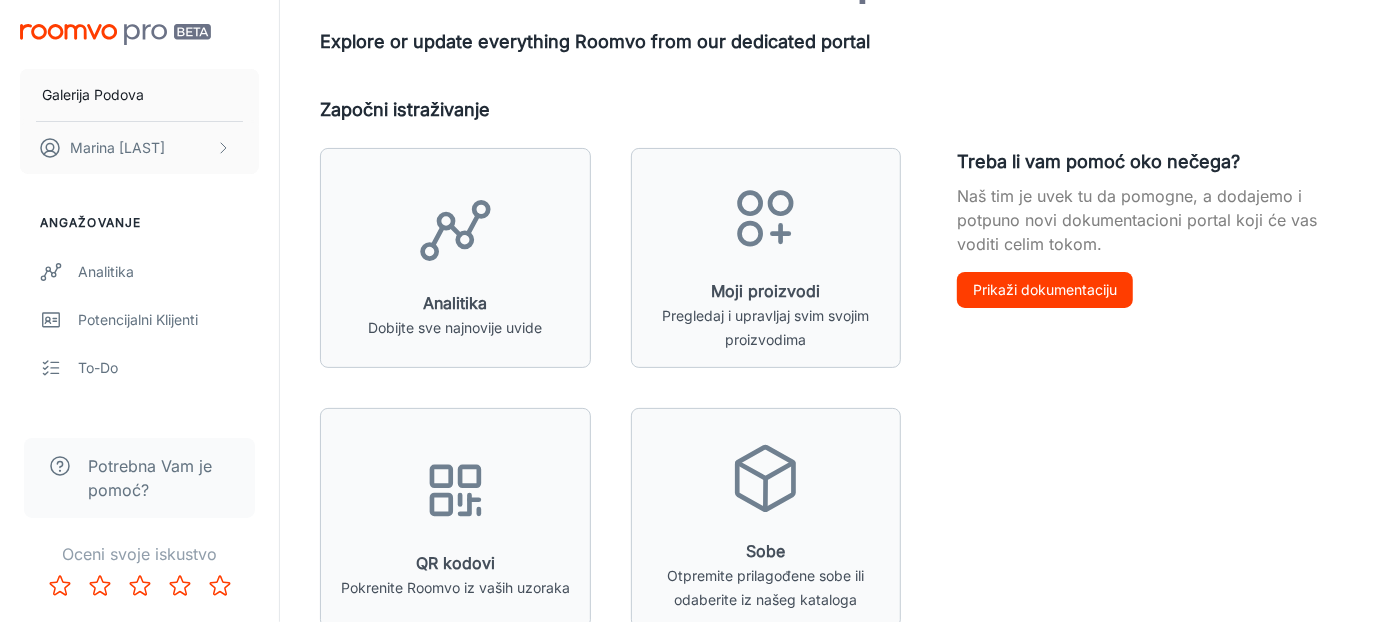 scroll, scrollTop: 222, scrollLeft: 0, axis: vertical 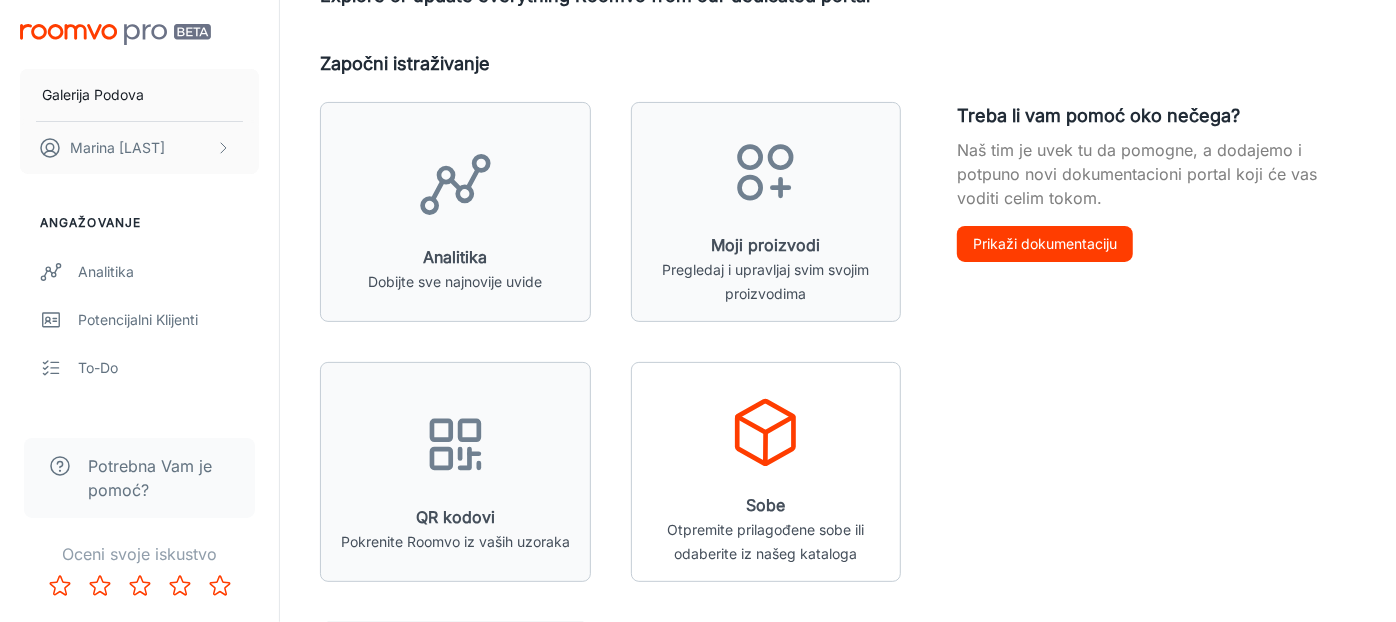 click on "Sobe Otpremite prilagođene sobe ili odaberite iz našeg kataloga" at bounding box center [766, 529] 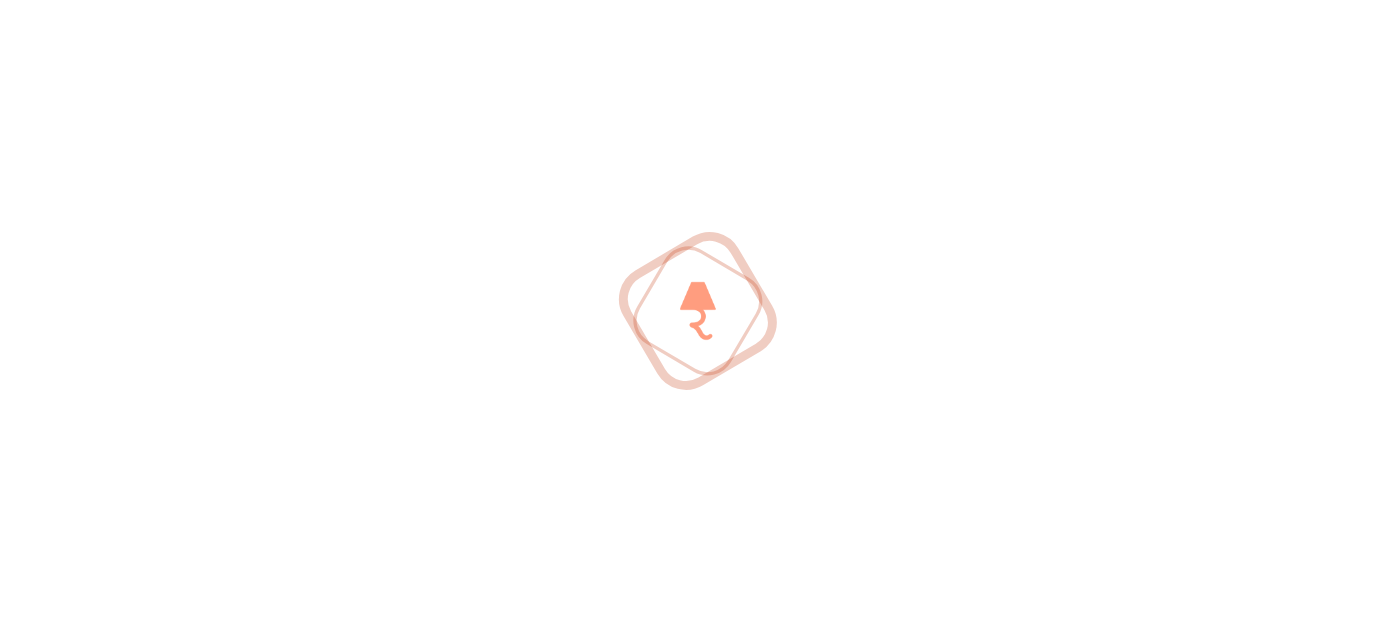 scroll, scrollTop: 0, scrollLeft: 0, axis: both 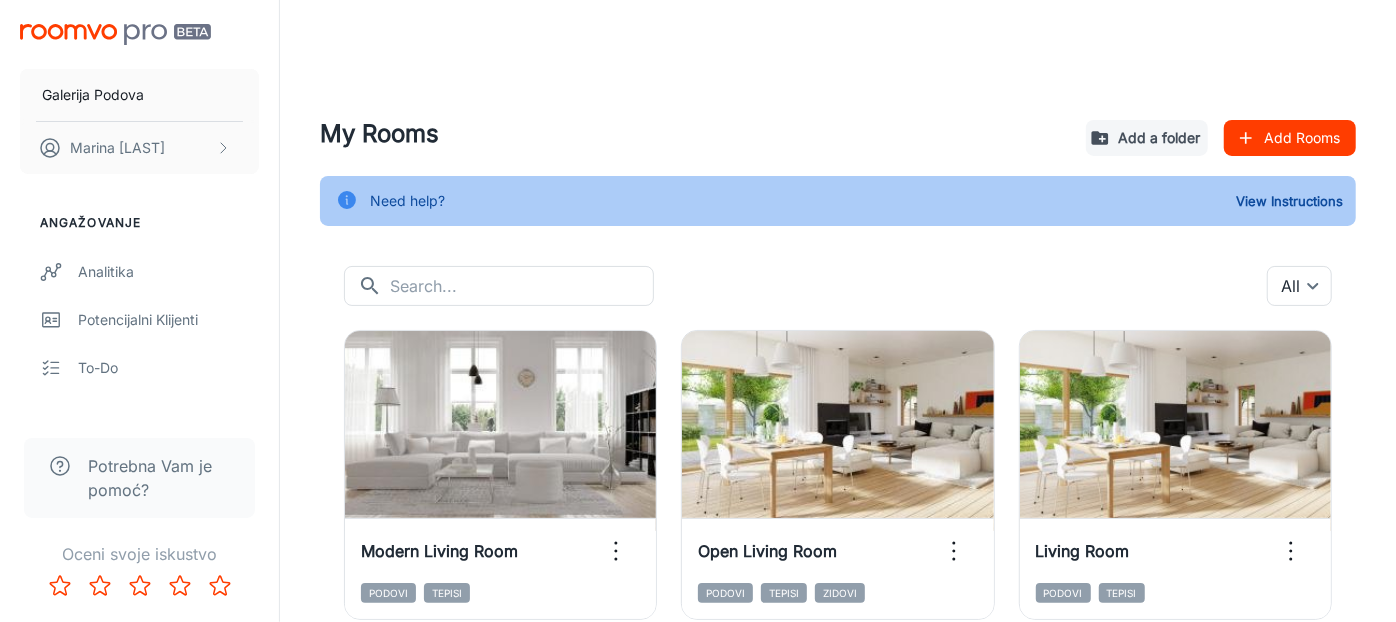 click on "Add Rooms" at bounding box center [1290, 138] 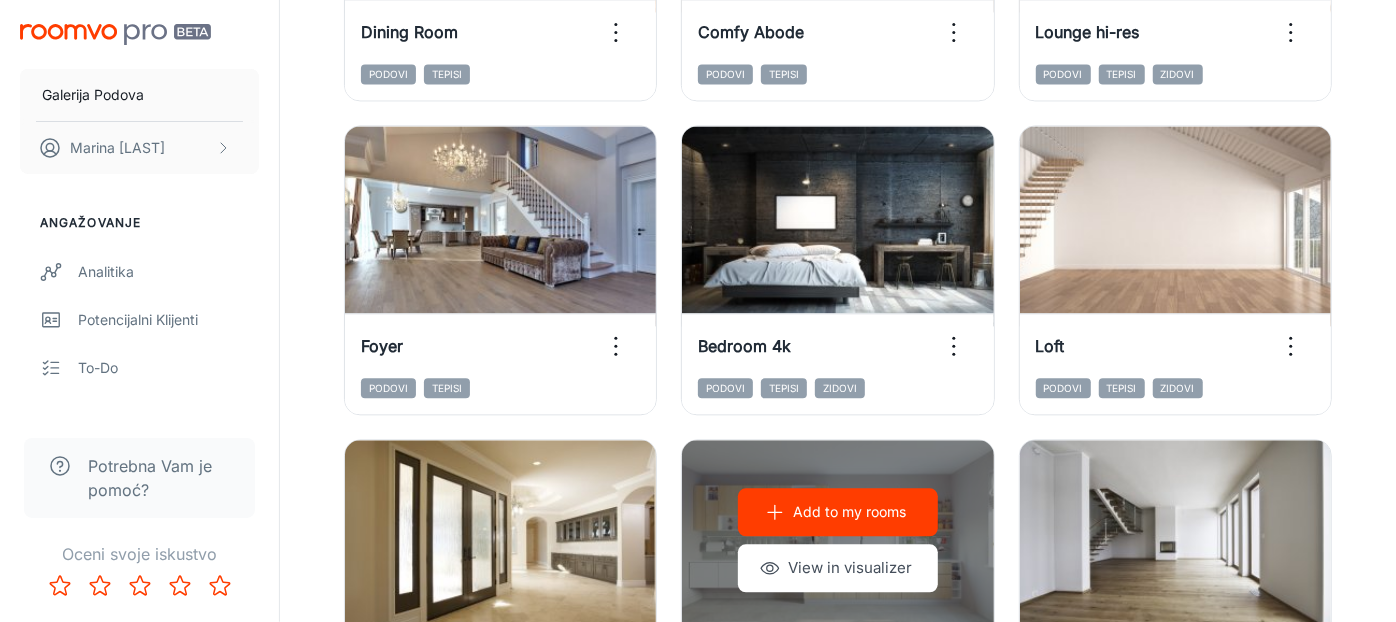 scroll, scrollTop: 2555, scrollLeft: 0, axis: vertical 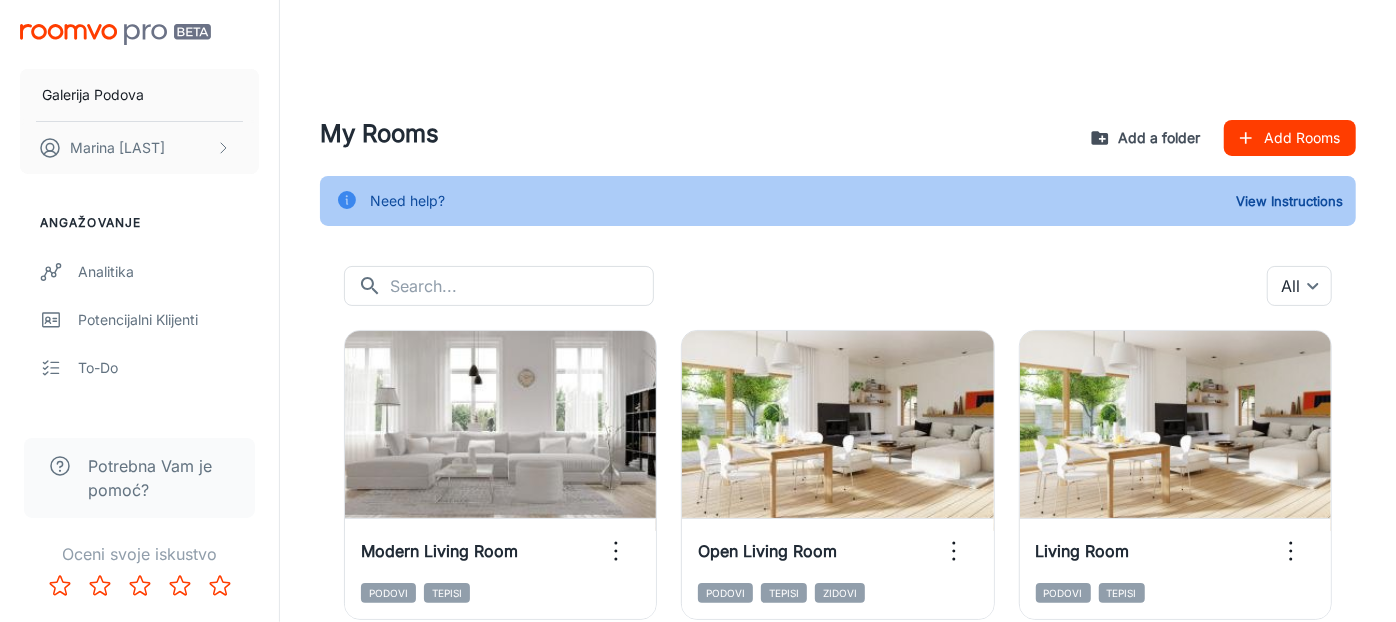 click on "Add a folder" at bounding box center [1147, 138] 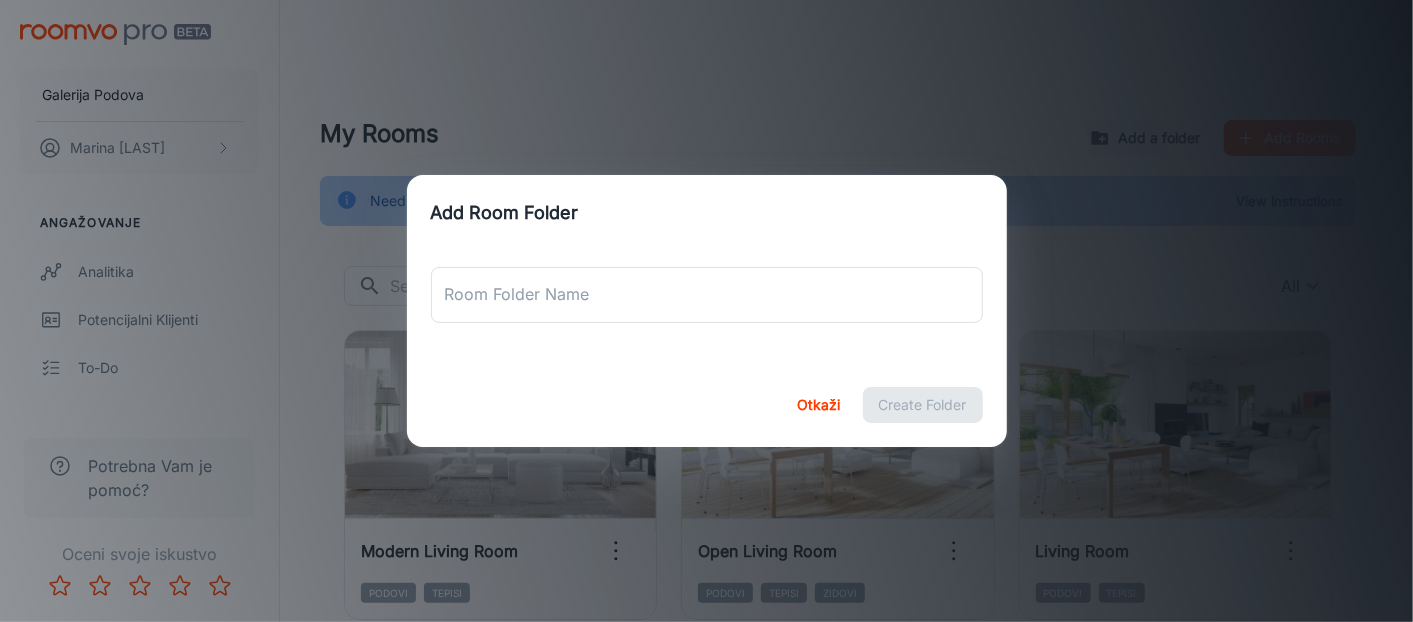click on "Add Room Folder Room Folder Name Room Folder Name Otkaži Create Folder" at bounding box center (706, 311) 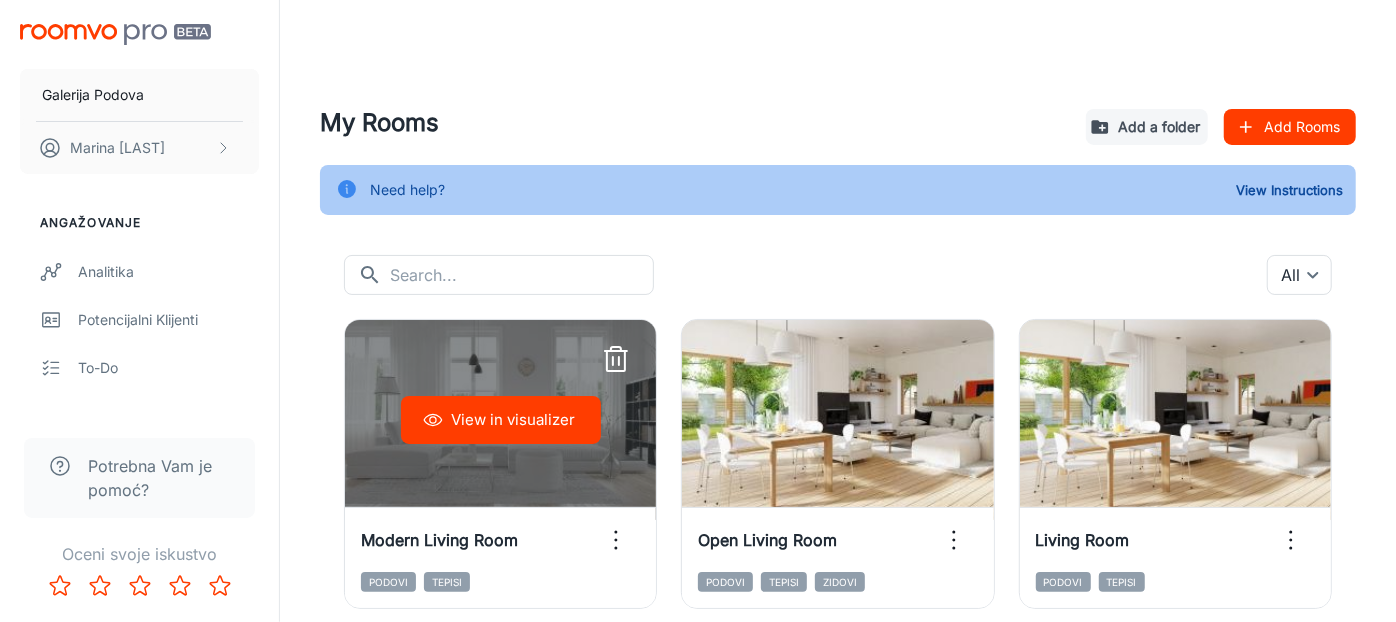 scroll, scrollTop: 0, scrollLeft: 0, axis: both 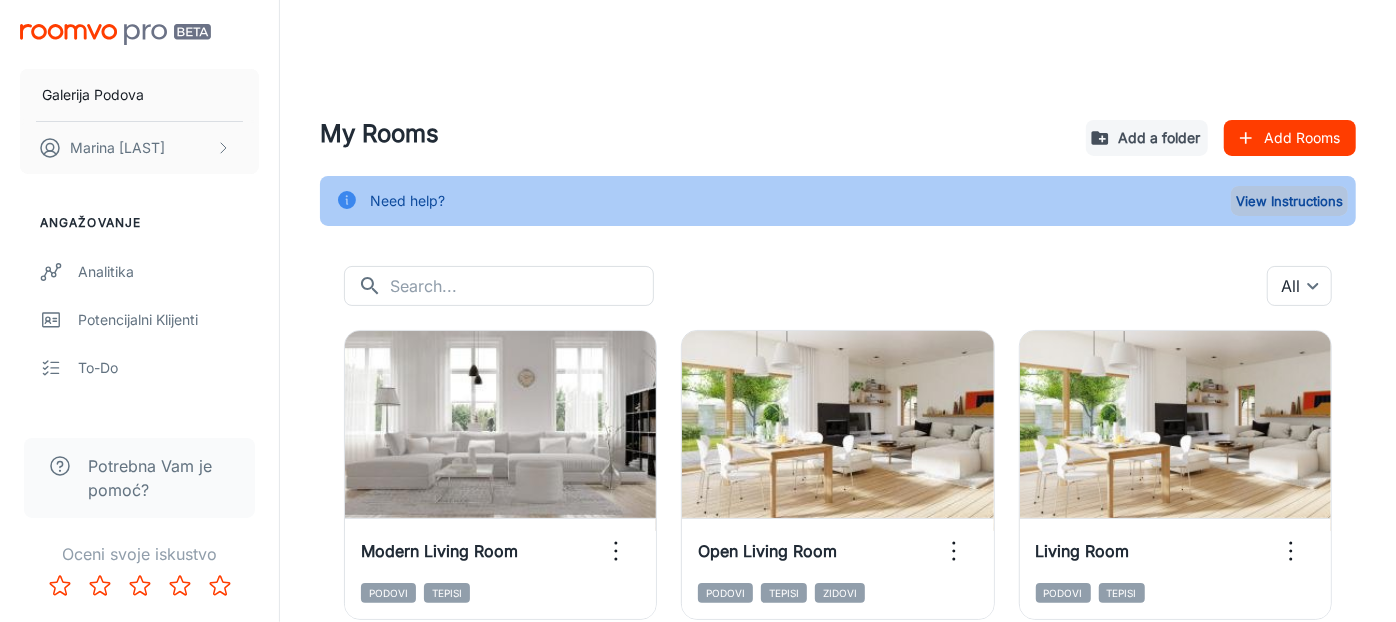 click on "View Instructions" at bounding box center (1289, 201) 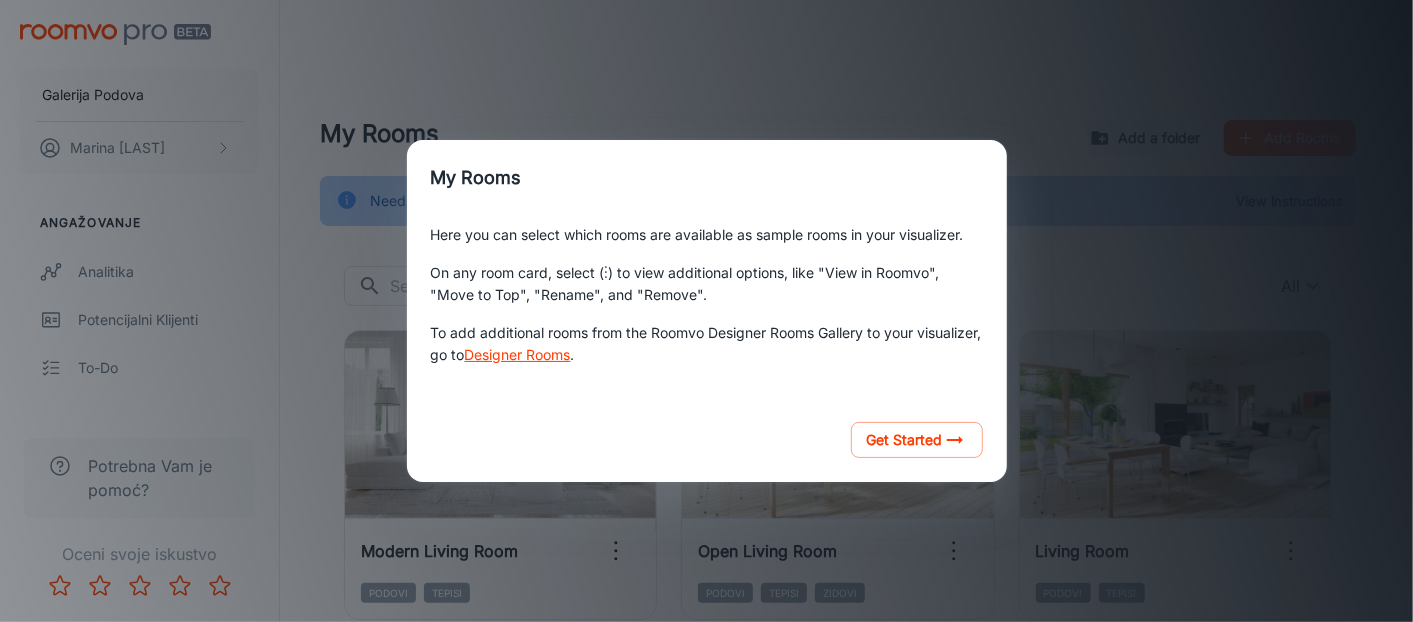 click on "My Rooms Here you can select which rooms are available as sample rooms in your visualizer. On any room card, select (⋮) to view additional options, like   "View in Roomvo", "Move to Top", "Rename", and "Remove". To add additional rooms from the Roomvo Designer Rooms Gallery to your visualizer, go to  Designer Rooms . Get Started" at bounding box center [706, 311] 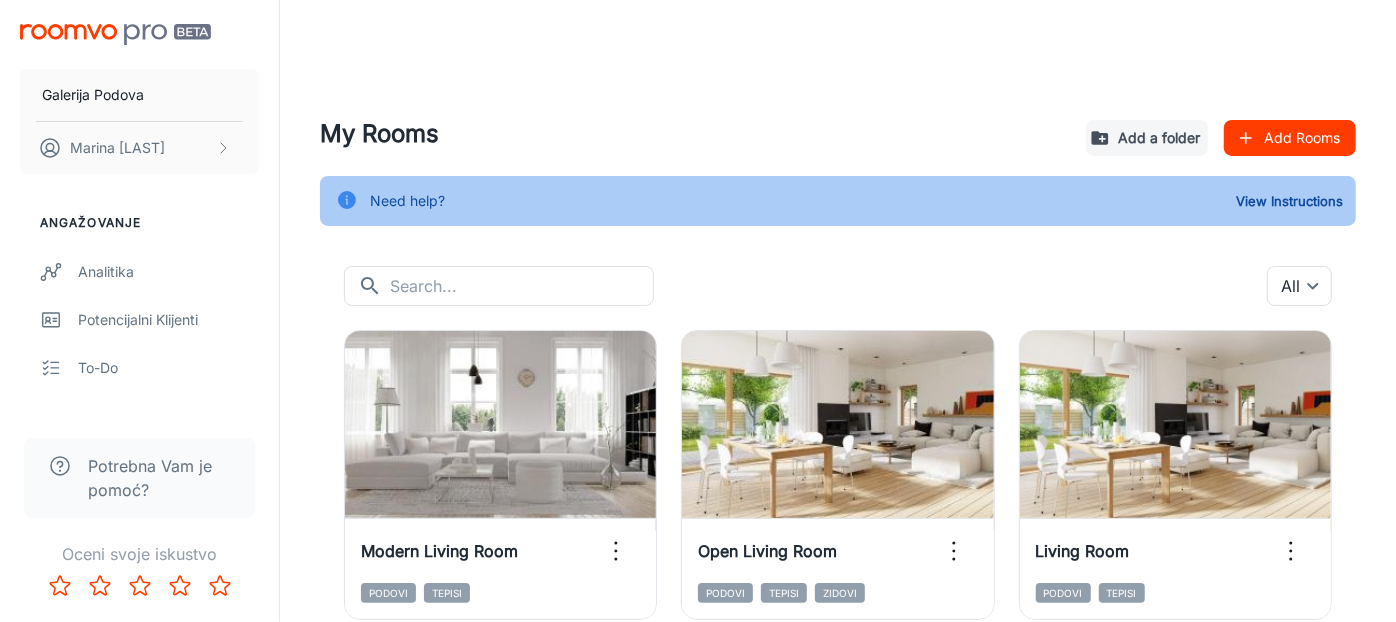 click on "Galerija Podova [FIRST]   [LAST]" at bounding box center [139, 95] 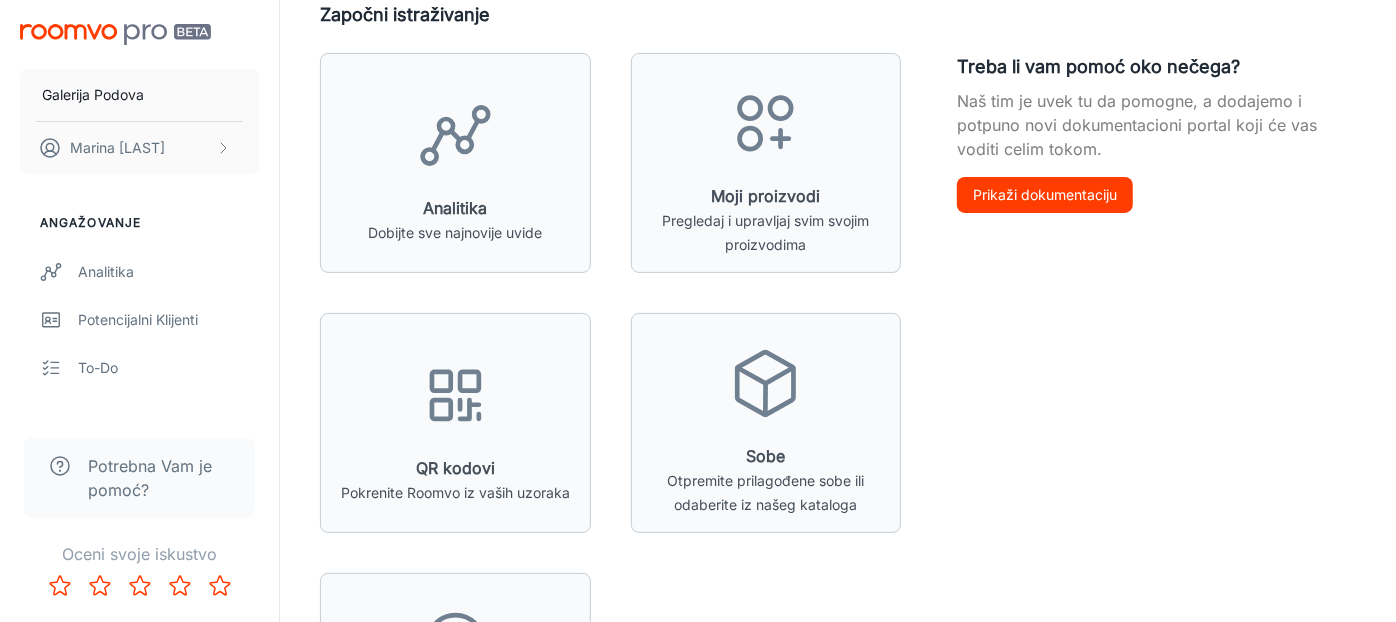 scroll, scrollTop: 188, scrollLeft: 0, axis: vertical 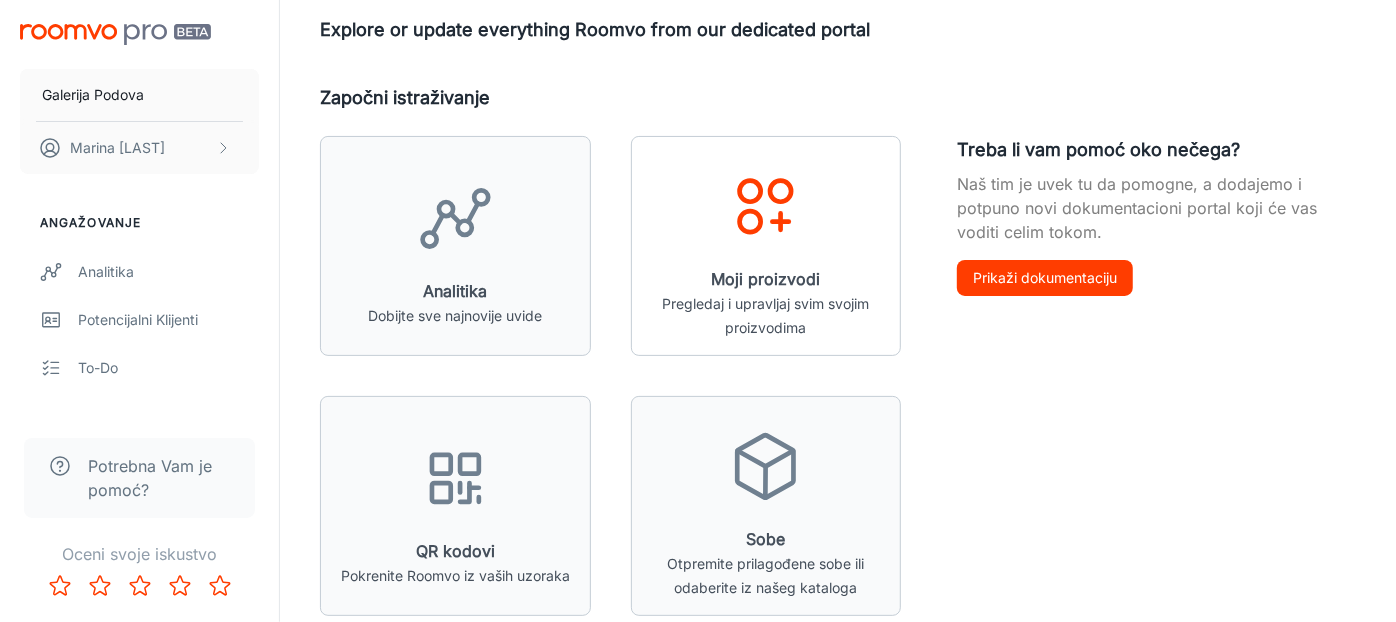 click on "Pregledaj i upravljaj svim svojim proizvodima" at bounding box center (765, 315) 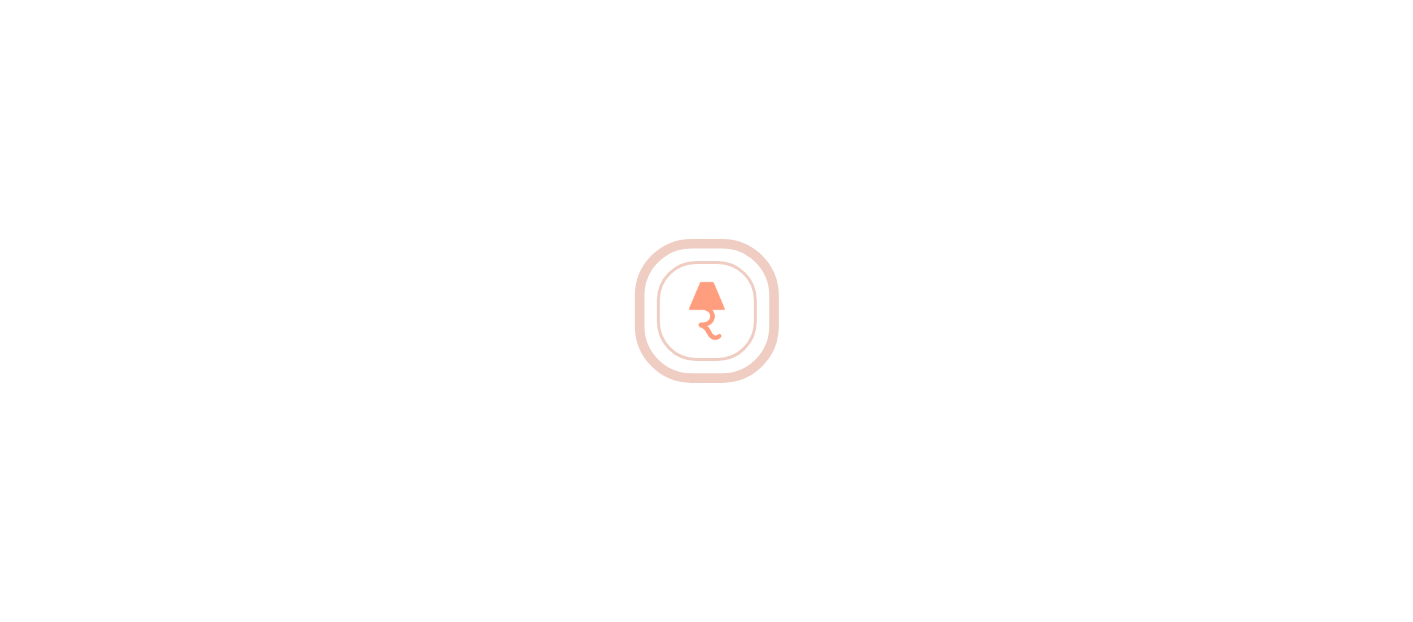 scroll, scrollTop: 0, scrollLeft: 0, axis: both 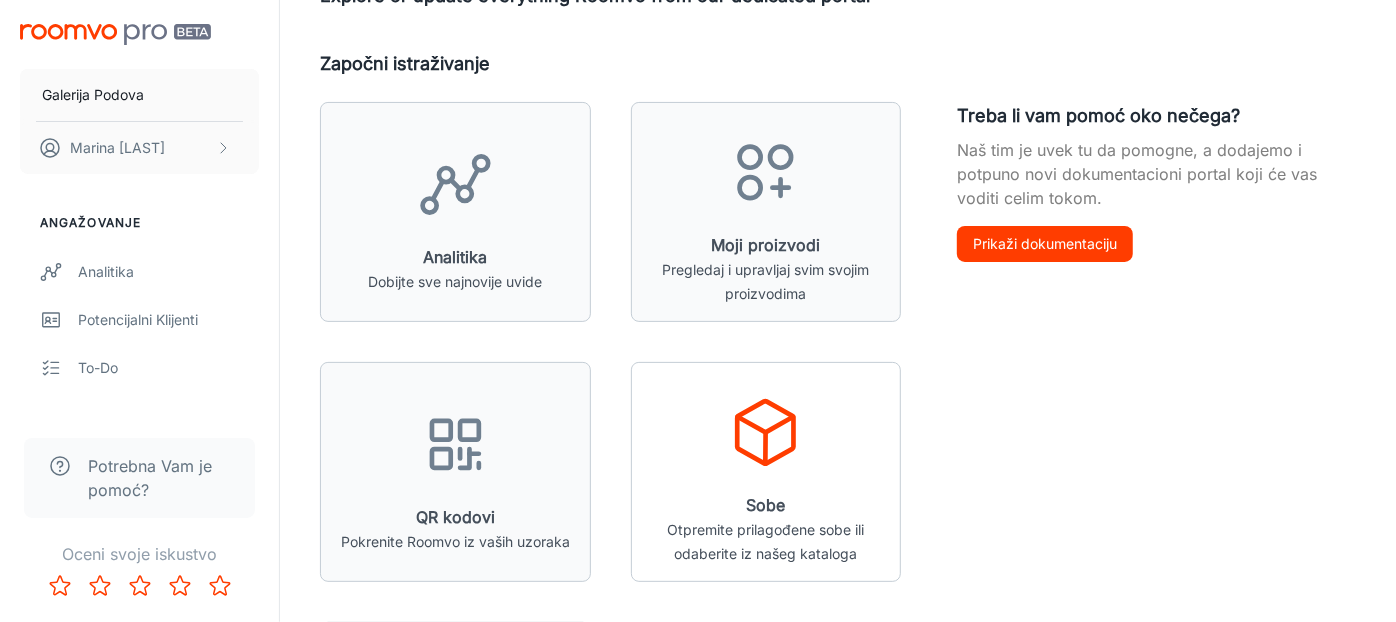 click at bounding box center [766, 448] 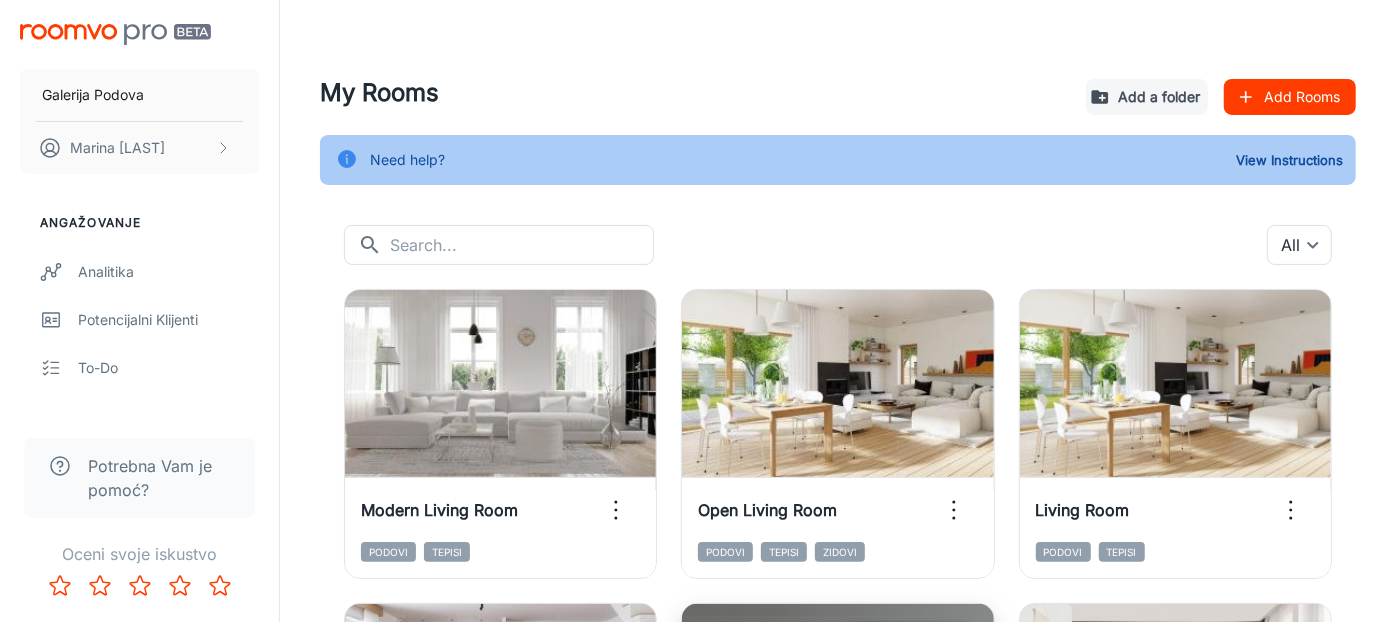 scroll, scrollTop: 0, scrollLeft: 0, axis: both 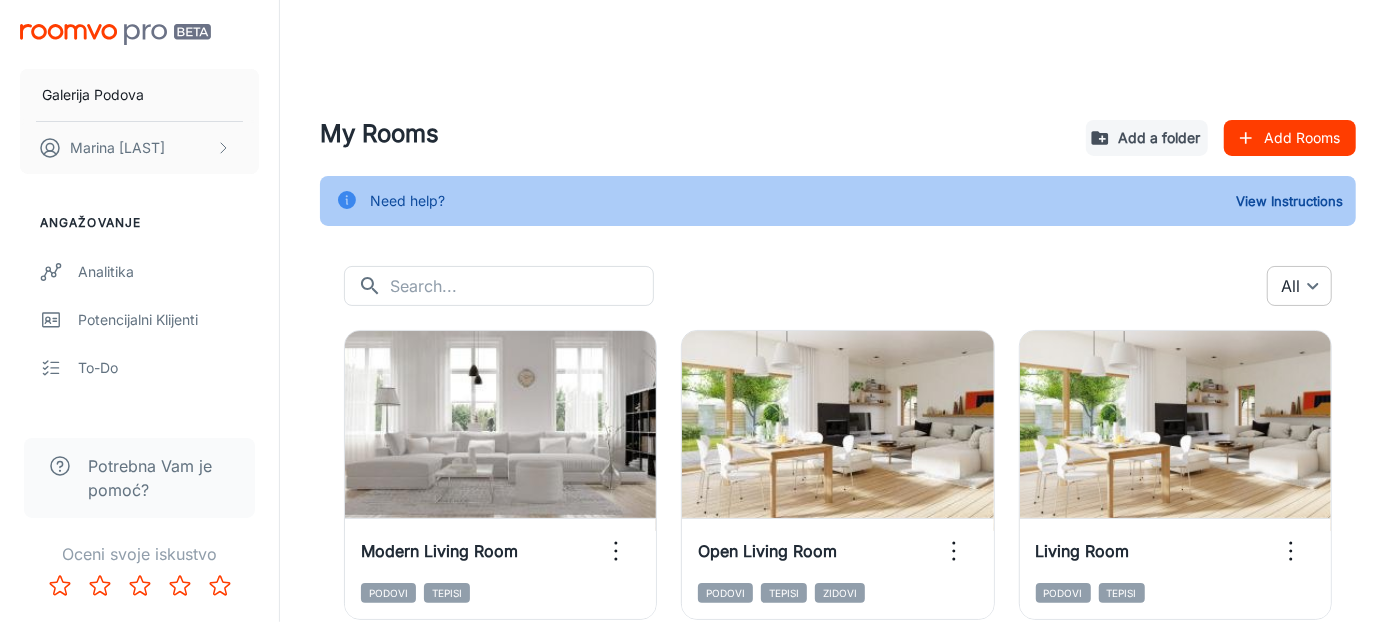 click on "Galerija Podova [FIRST]   [LAST] Angažovanje Analitika Potencijalni klijenti To-do Proizvodi Moji proizvodi Ažurirajte proizvode QR kodovi Konfiguriši Sobe My Rooms Designer Rooms Custom Rooms Brendiranje Tekstovi Upravljanje platformom Upravljanje korisnicima Potrebna Vam je pomoć? Oceni svoje iskustvo My Rooms Add a folder Add Rooms Need help? View Instructions ​ ​ All ​ View in visualizer Modern Living Room Podovi Tepisi View in visualizer Open Living Room Podovi Tepisi Zidovi View in visualizer Living Room Podovi Tepisi View in visualizer Open Living Room Podovi Tepisi Radna površina Zidovi View in visualizer Foaje Podovi Tepisi View in visualizer Living Room Podovi Tepisi Zidovi Zidna dekoracija Roomvo PRO | My Rooms" at bounding box center [698, 311] 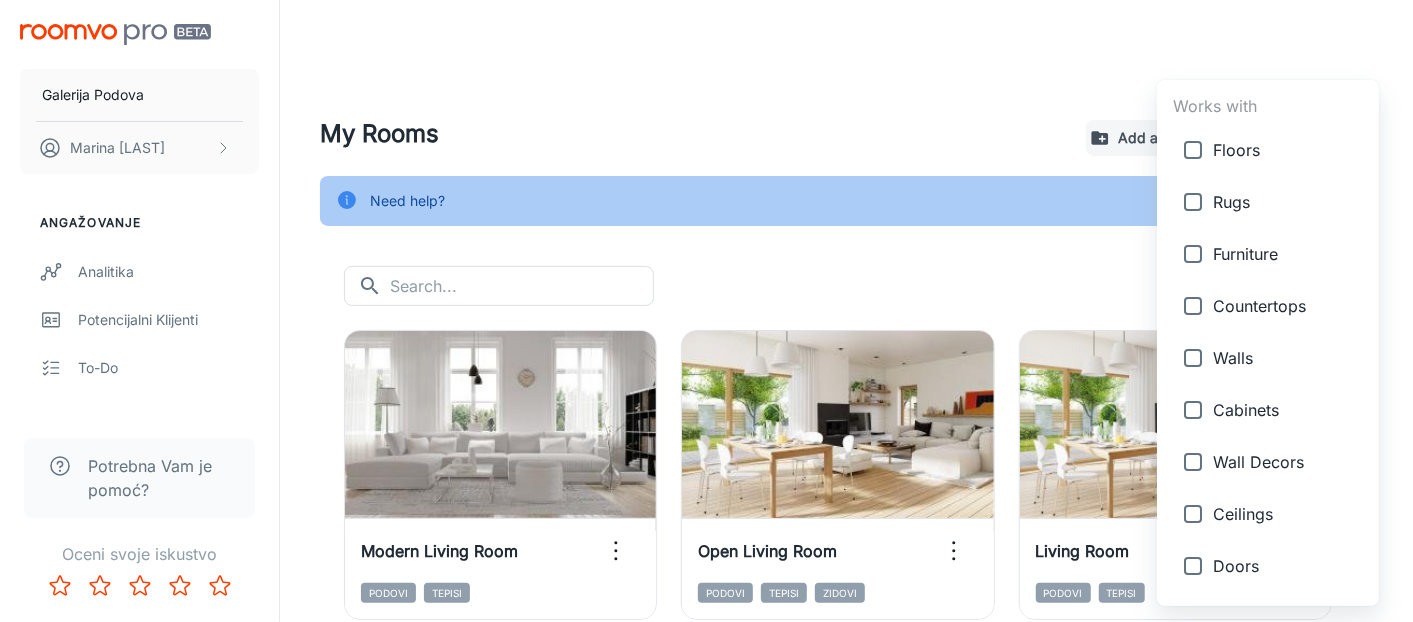 click at bounding box center [706, 311] 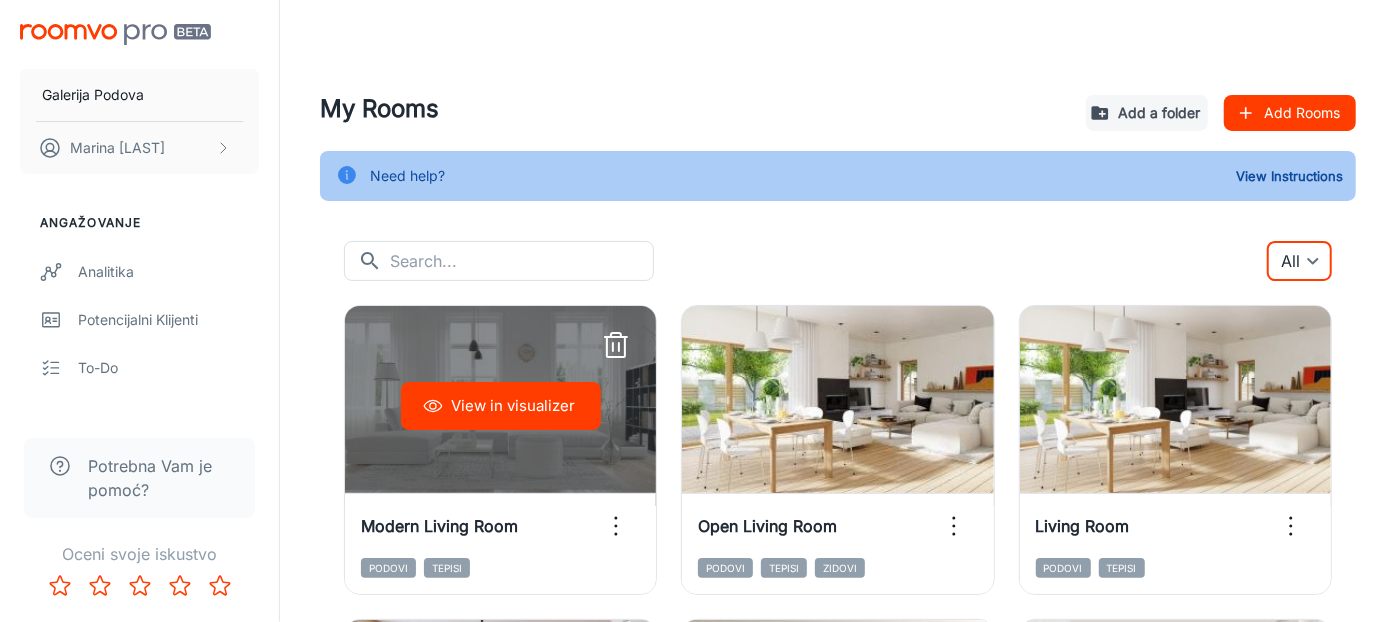 scroll, scrollTop: 0, scrollLeft: 0, axis: both 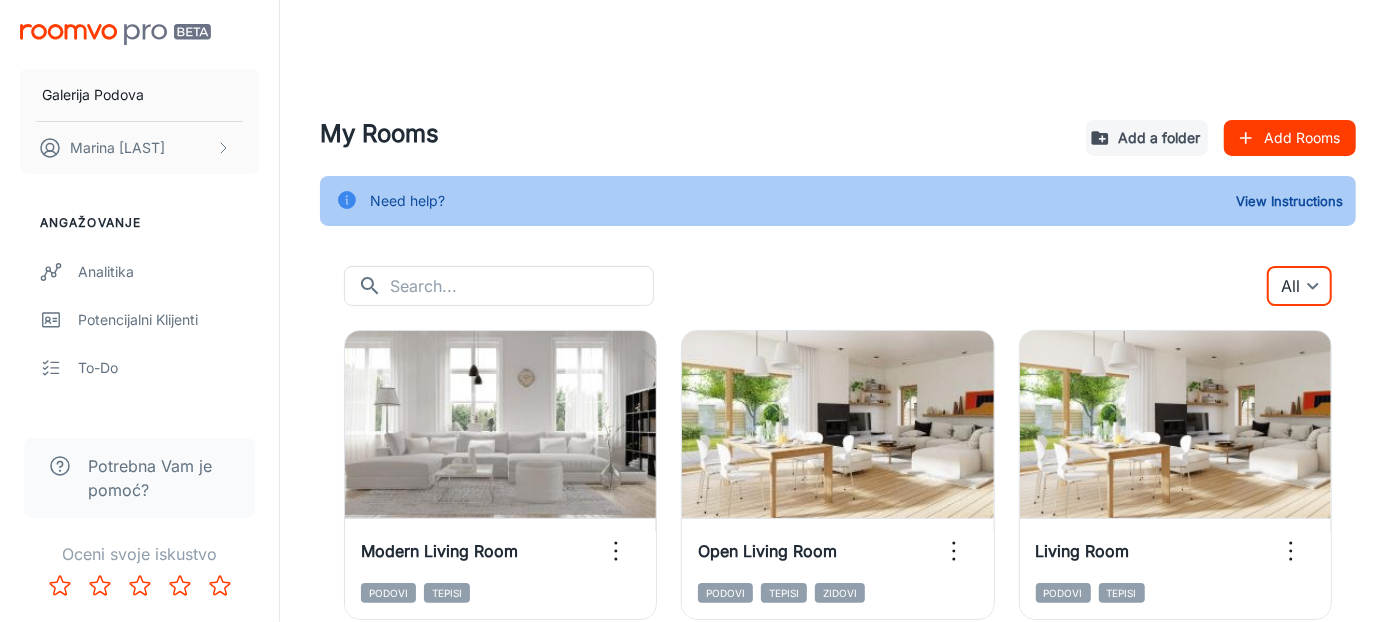 click on "My Rooms Add a folder Add Rooms Need help? View Instructions ​ ​ All ​ View in visualizer Modern Living Room Podovi Tepisi View in visualizer Open Living Room Podovi Tepisi Zidovi View in visualizer Living Room Podovi Tepisi View in visualizer Open Living Room Podovi Tepisi Radna površina Zidovi View in visualizer Foaje Podovi Tepisi View in visualizer Living Room Podovi Tepisi Zidovi Zidna dekoracija" at bounding box center [838, 515] 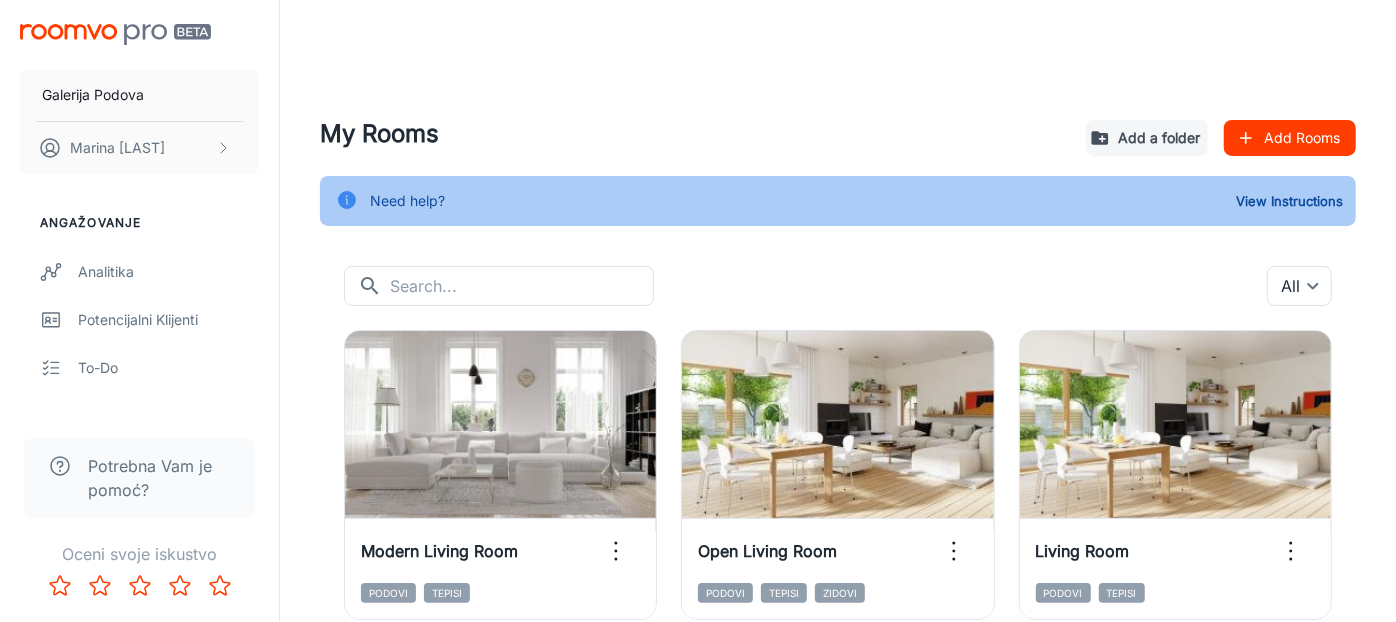 click on "Galerija Podova [FIRST]   [LAST]" at bounding box center (139, 95) 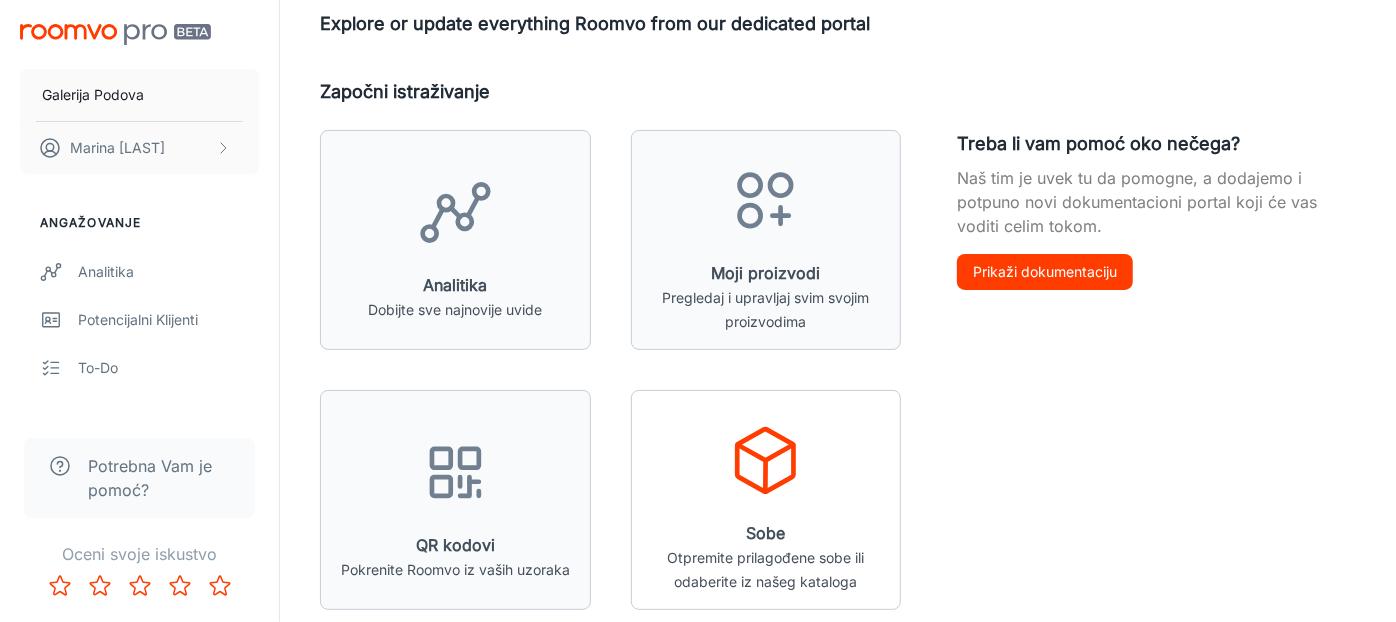 scroll, scrollTop: 333, scrollLeft: 0, axis: vertical 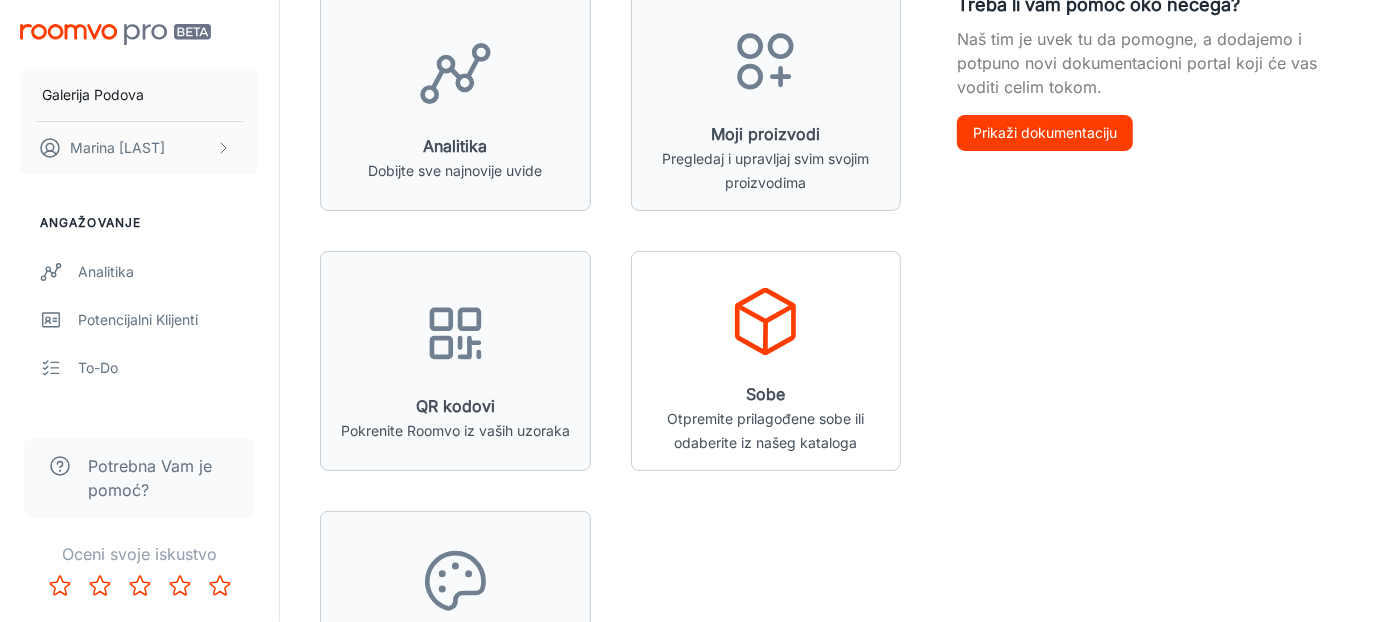 click on "Sobe Otpremite prilagođene sobe ili odaberite iz našeg kataloga" at bounding box center [766, 369] 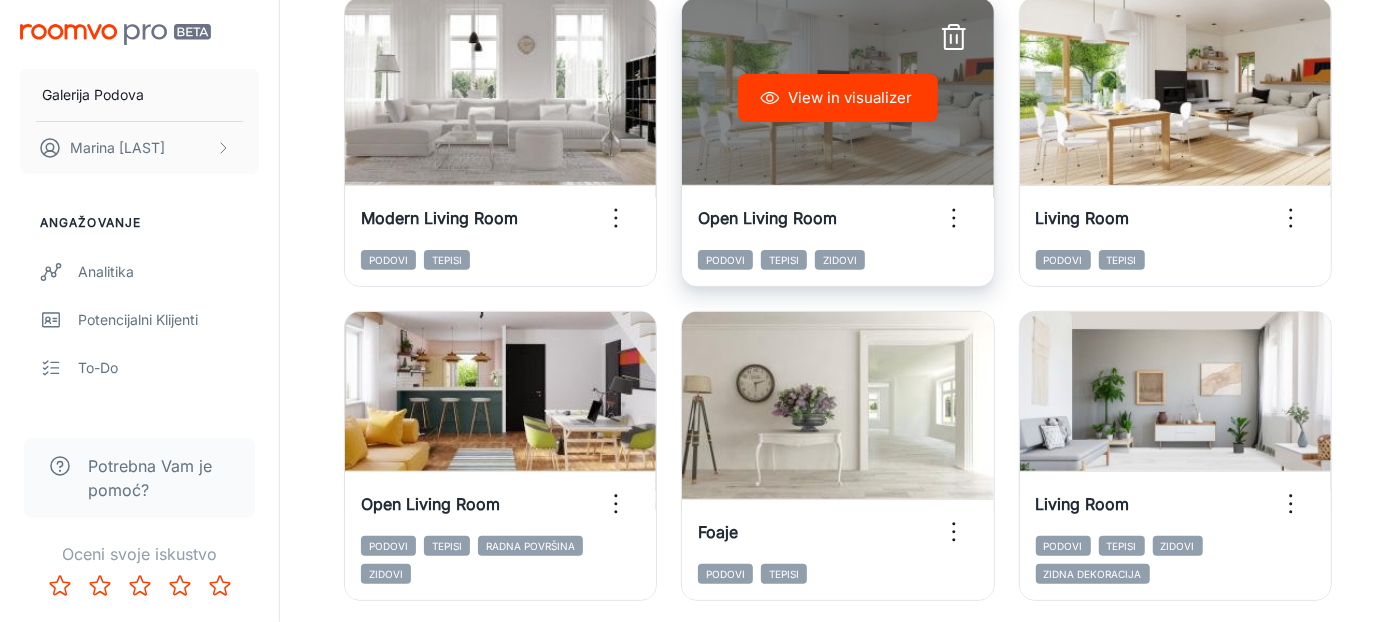 scroll, scrollTop: 0, scrollLeft: 0, axis: both 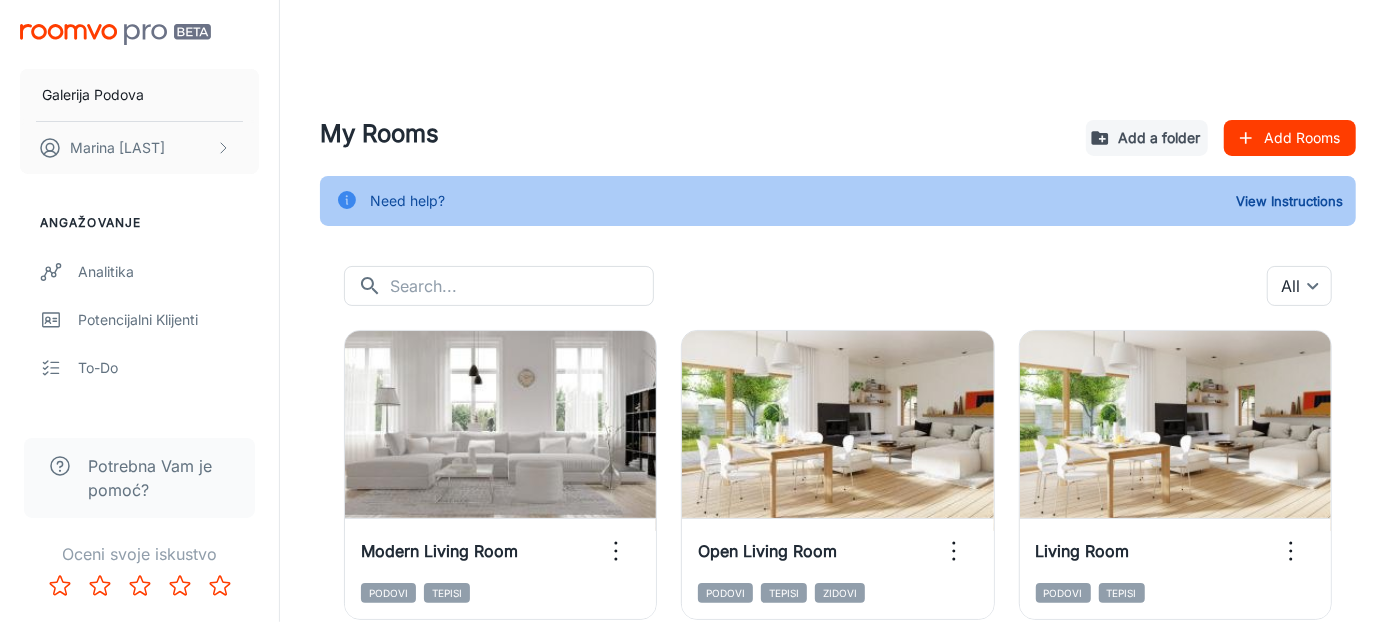 click at bounding box center (115, 34) 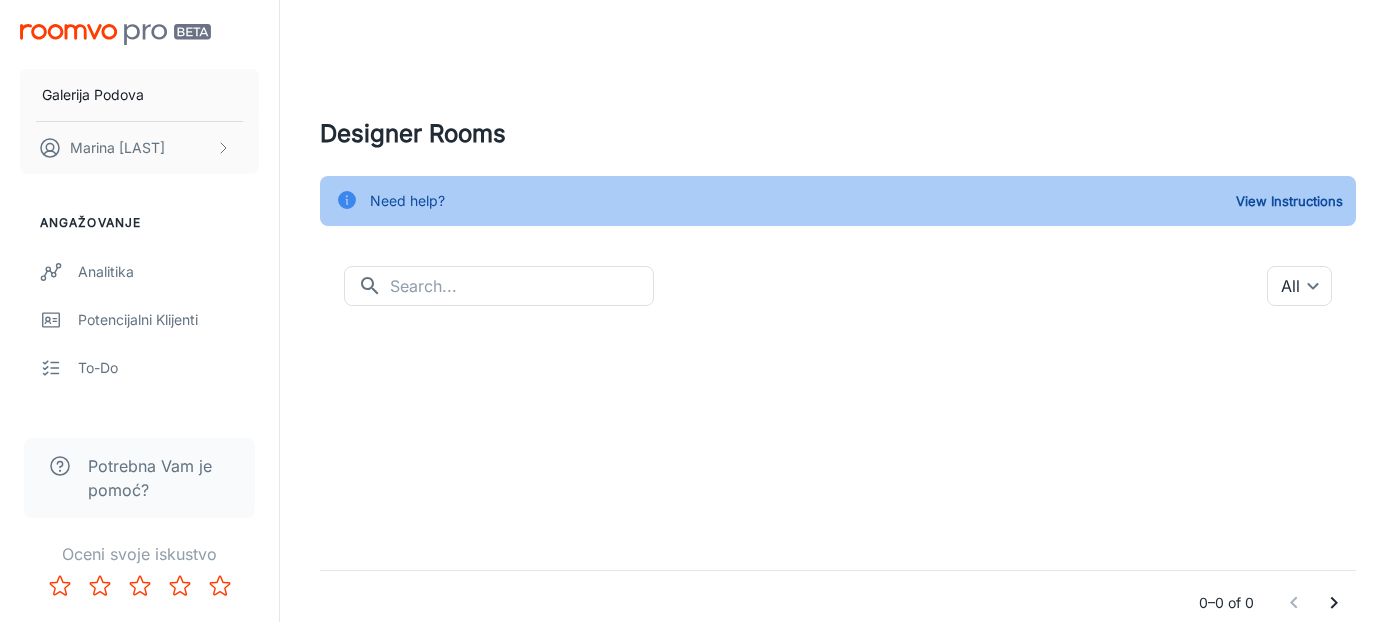 scroll, scrollTop: 0, scrollLeft: 0, axis: both 